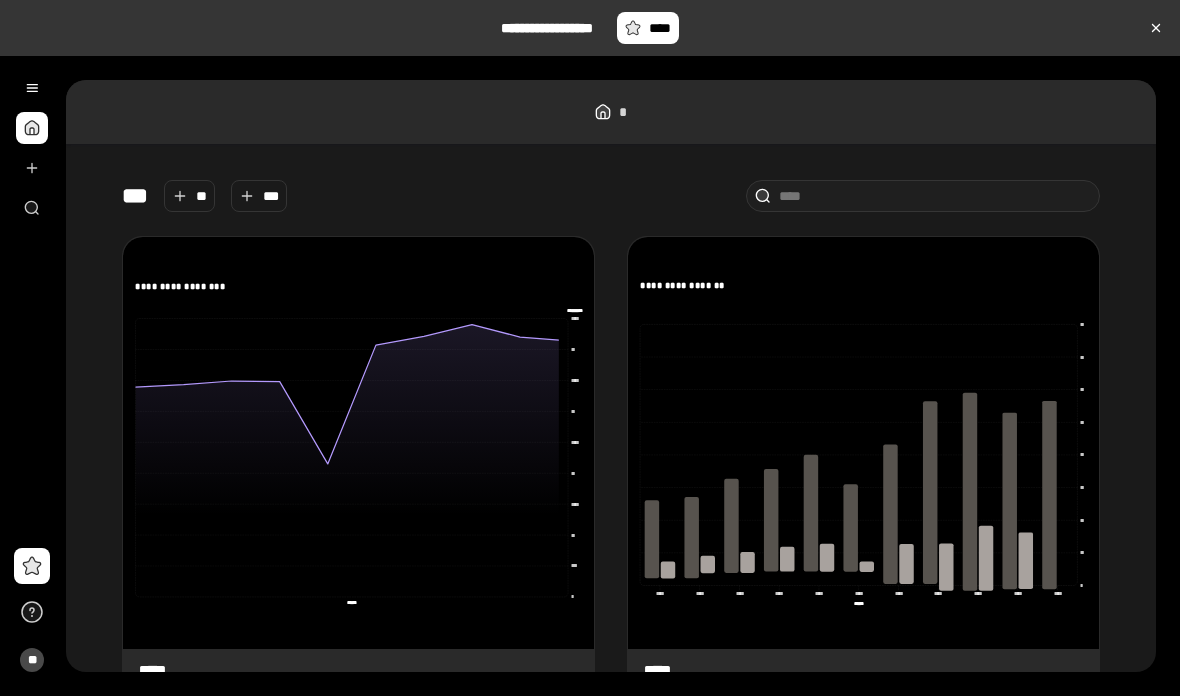 scroll, scrollTop: 0, scrollLeft: 0, axis: both 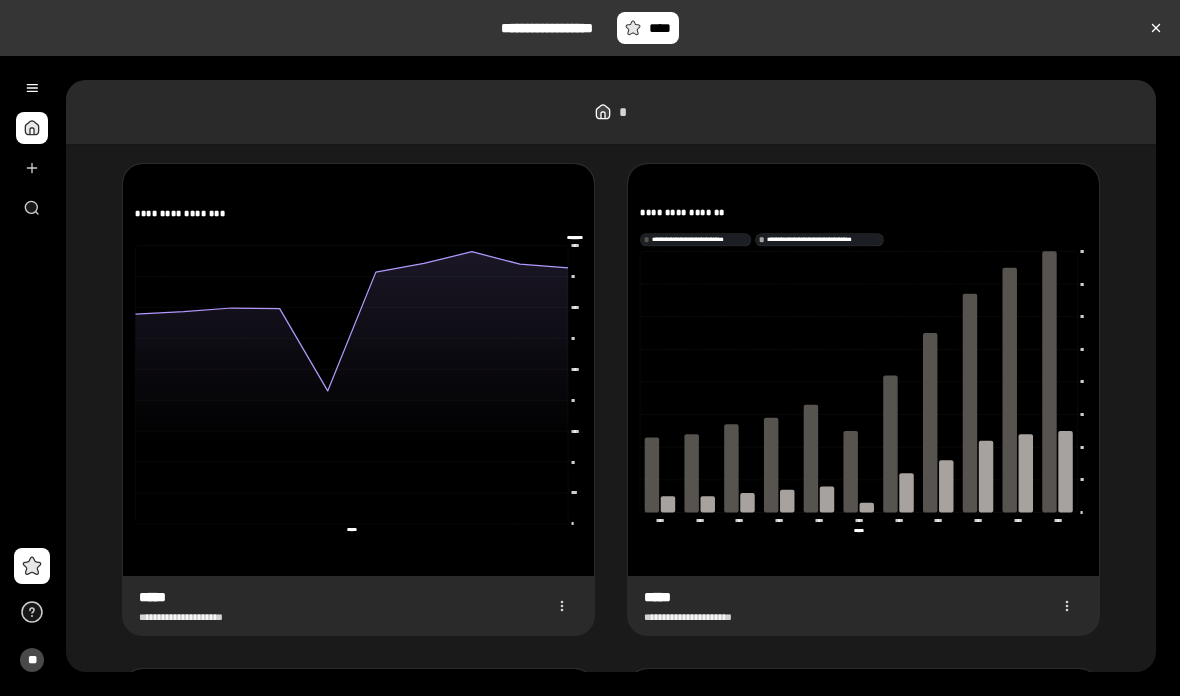 click at bounding box center (32, 168) 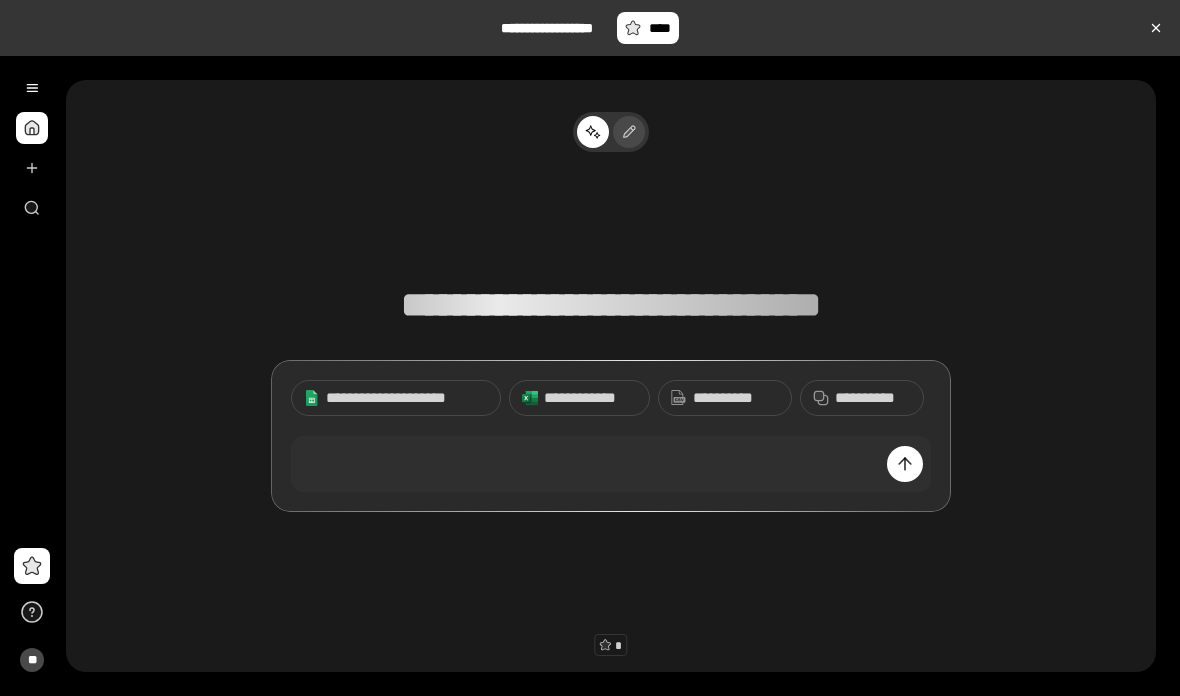 click at bounding box center [627, 132] 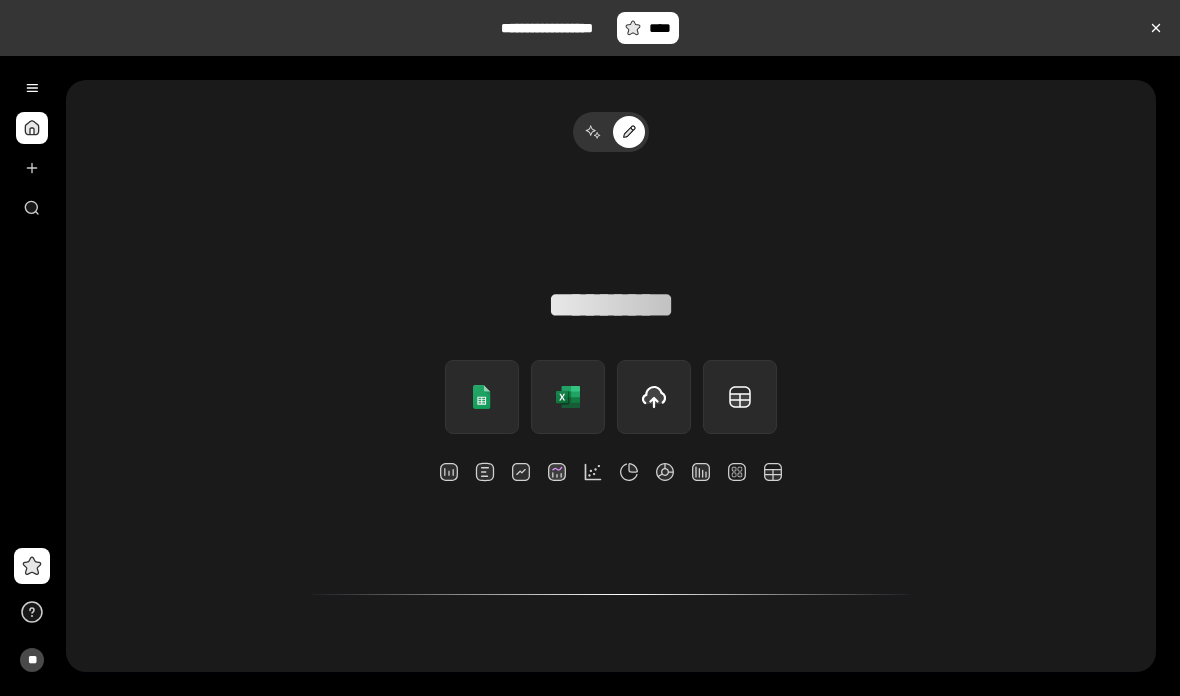 click at bounding box center (449, 472) 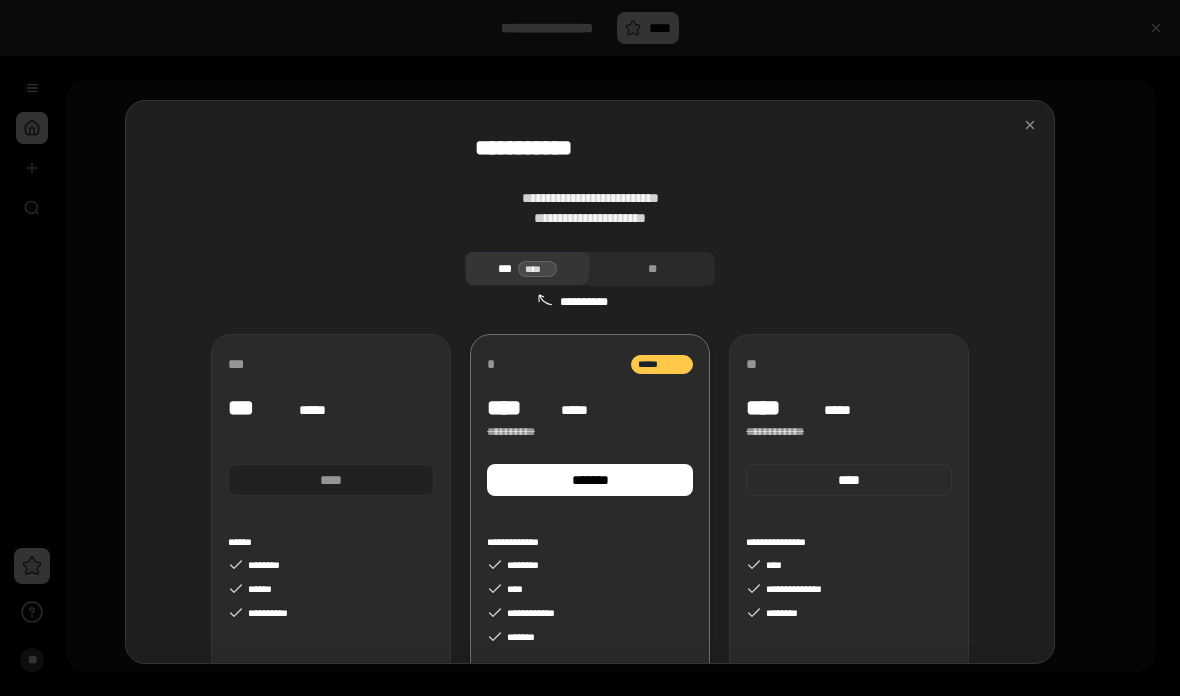 click on "**********" at bounding box center [590, 551] 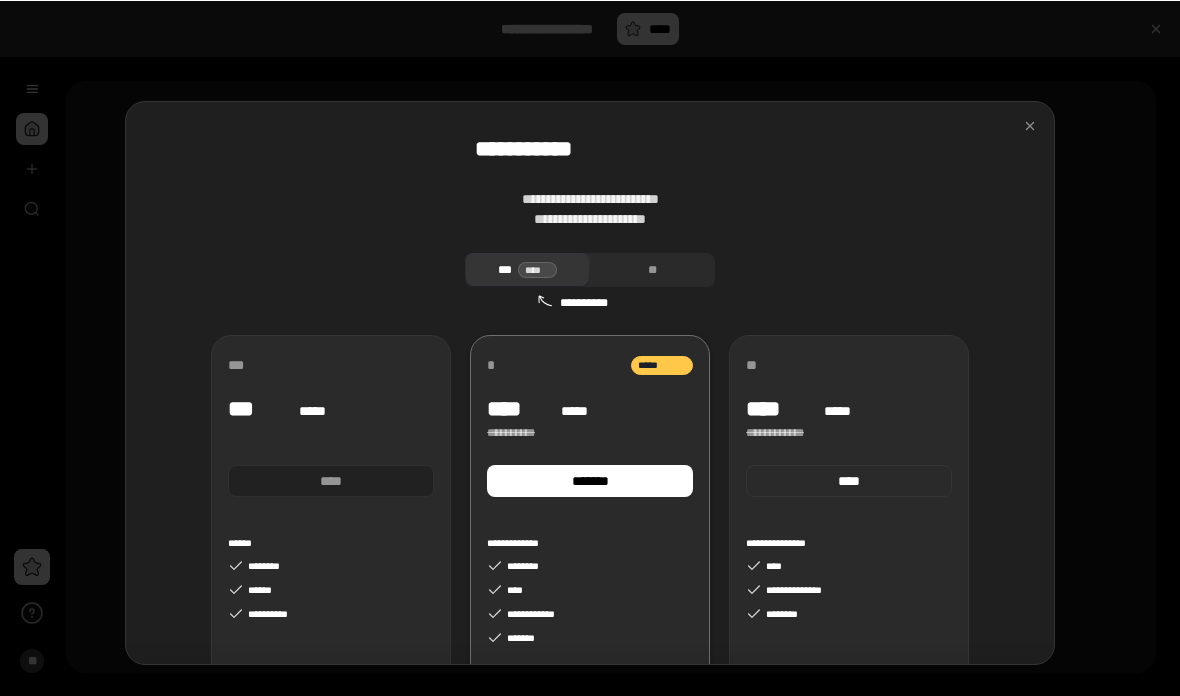 scroll, scrollTop: 60, scrollLeft: 0, axis: vertical 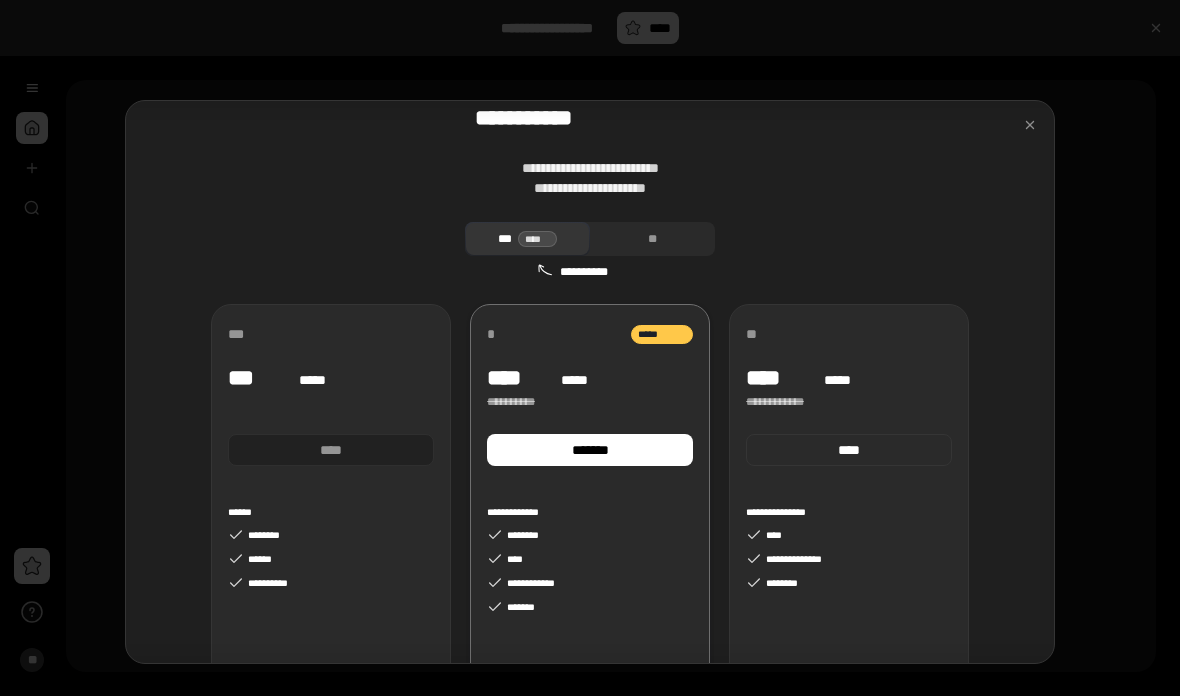 click on "*******" at bounding box center (590, 450) 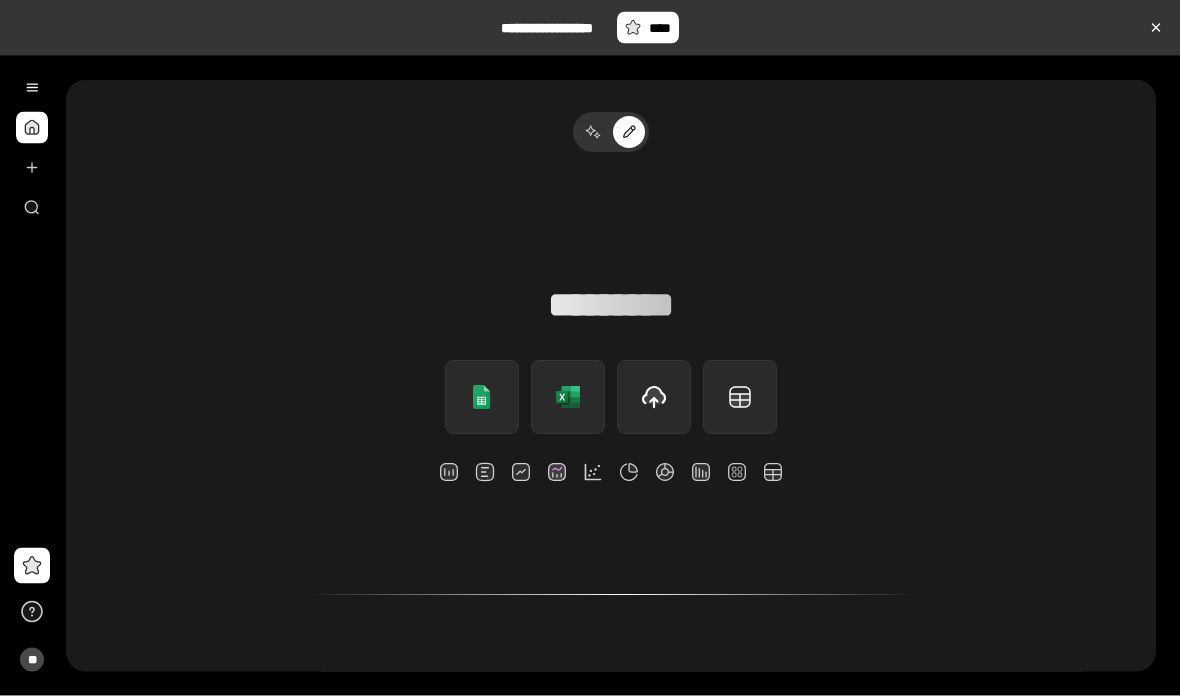 click at bounding box center (32, 88) 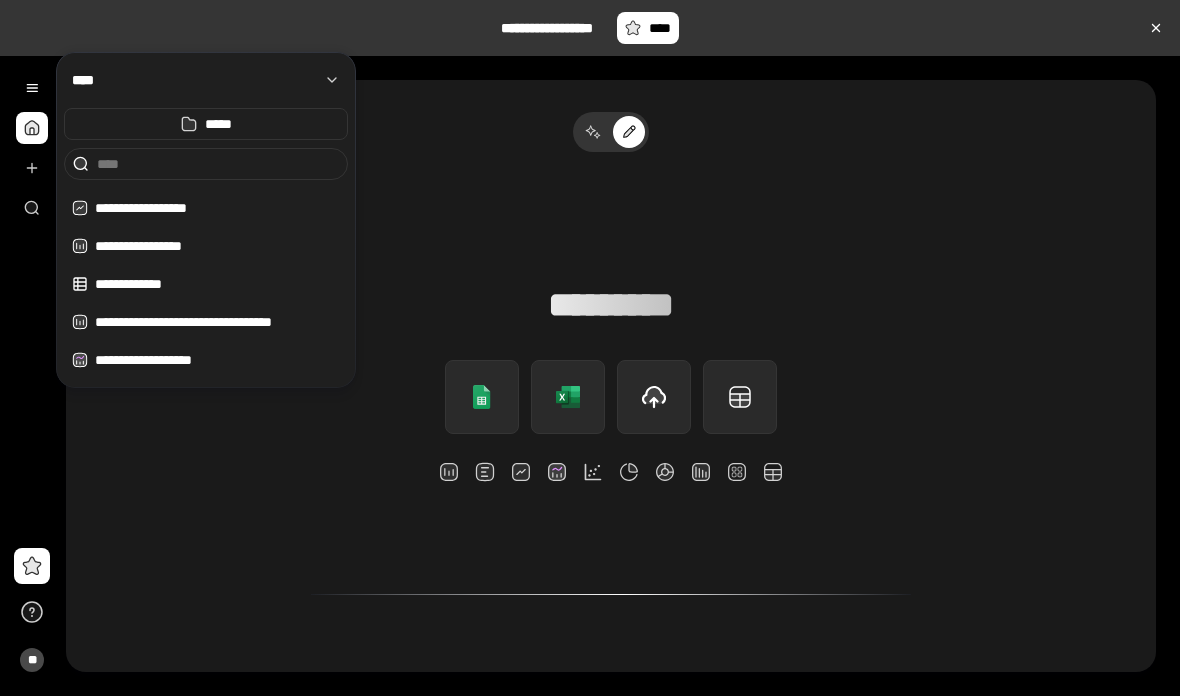 click at bounding box center [32, 88] 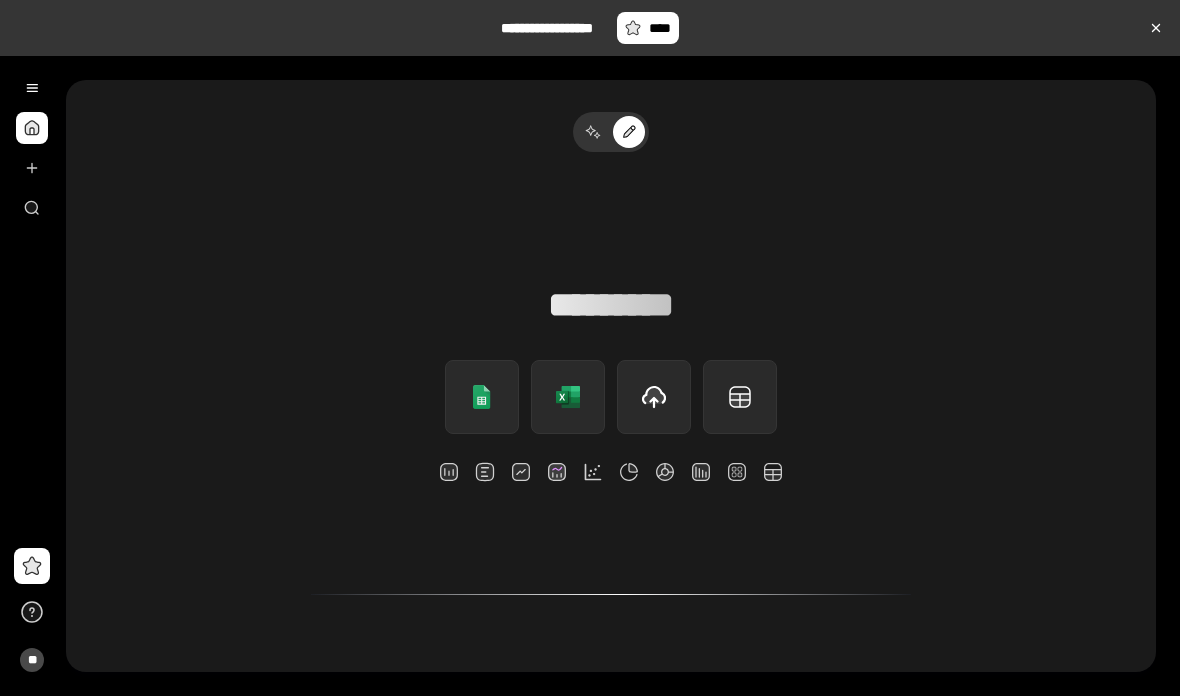 click at bounding box center (32, 168) 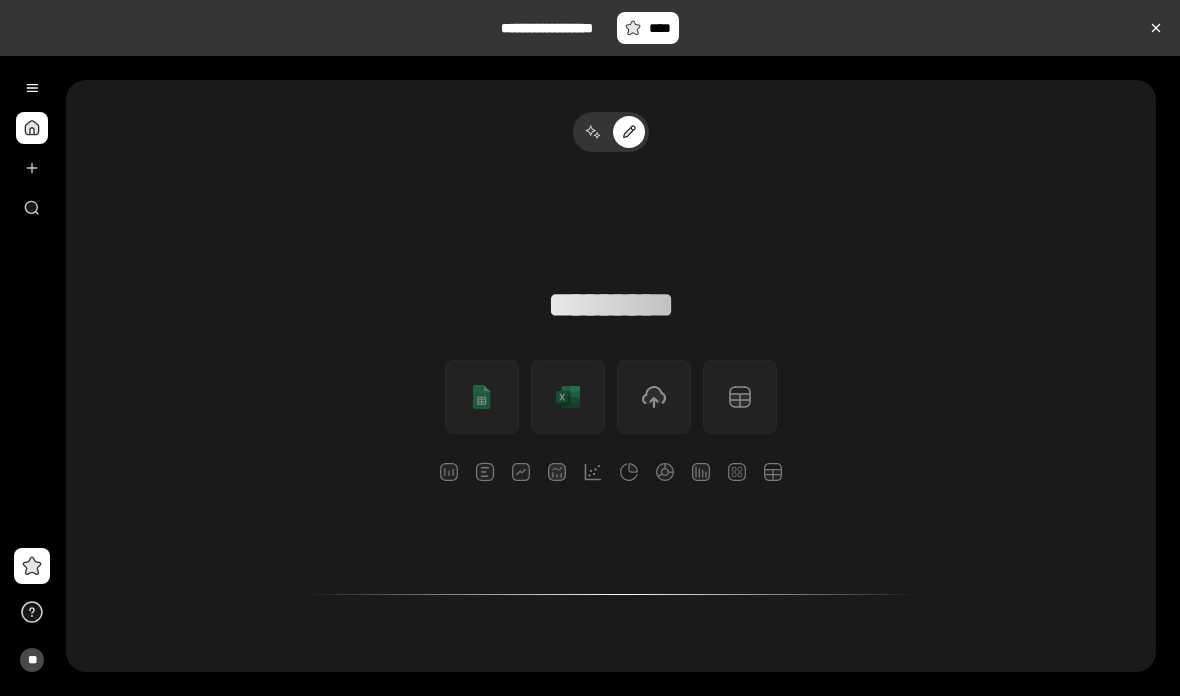 scroll, scrollTop: 0, scrollLeft: 0, axis: both 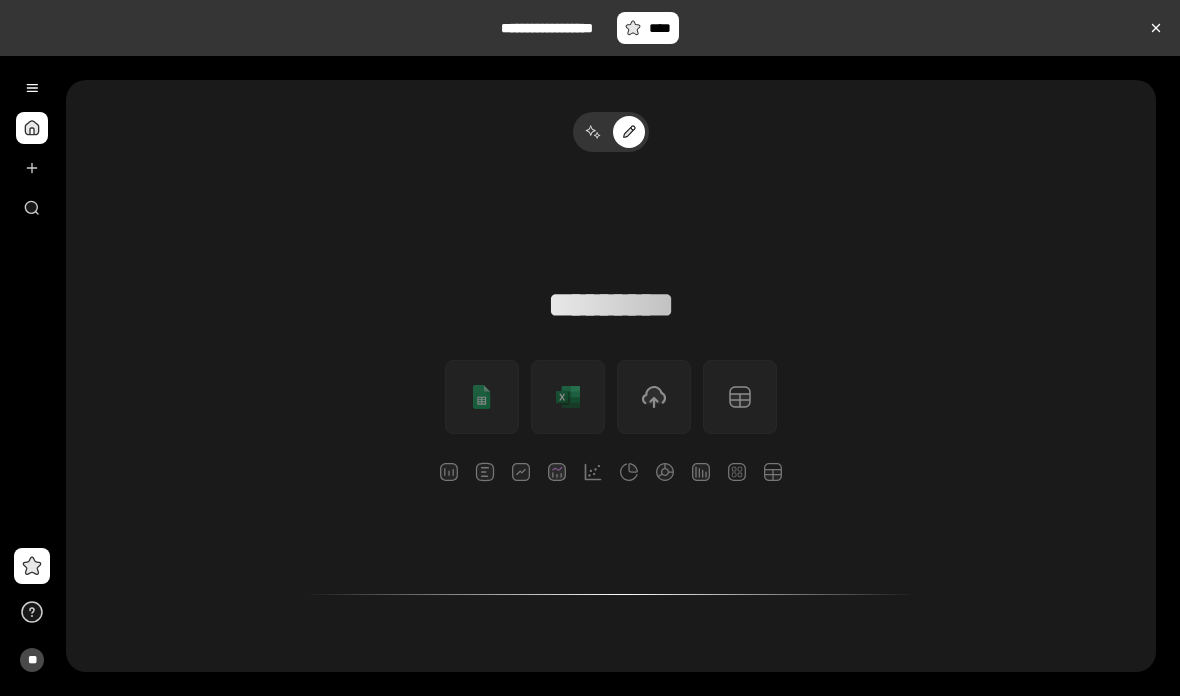 click at bounding box center [32, 88] 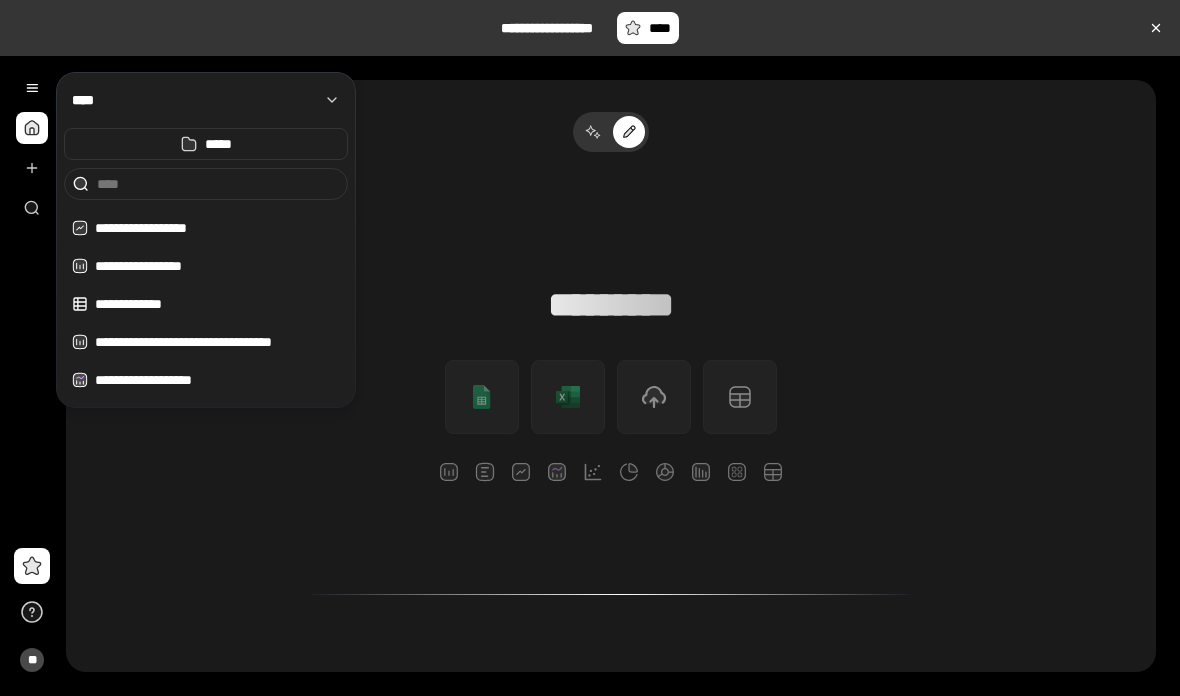click on "**" at bounding box center [32, 376] 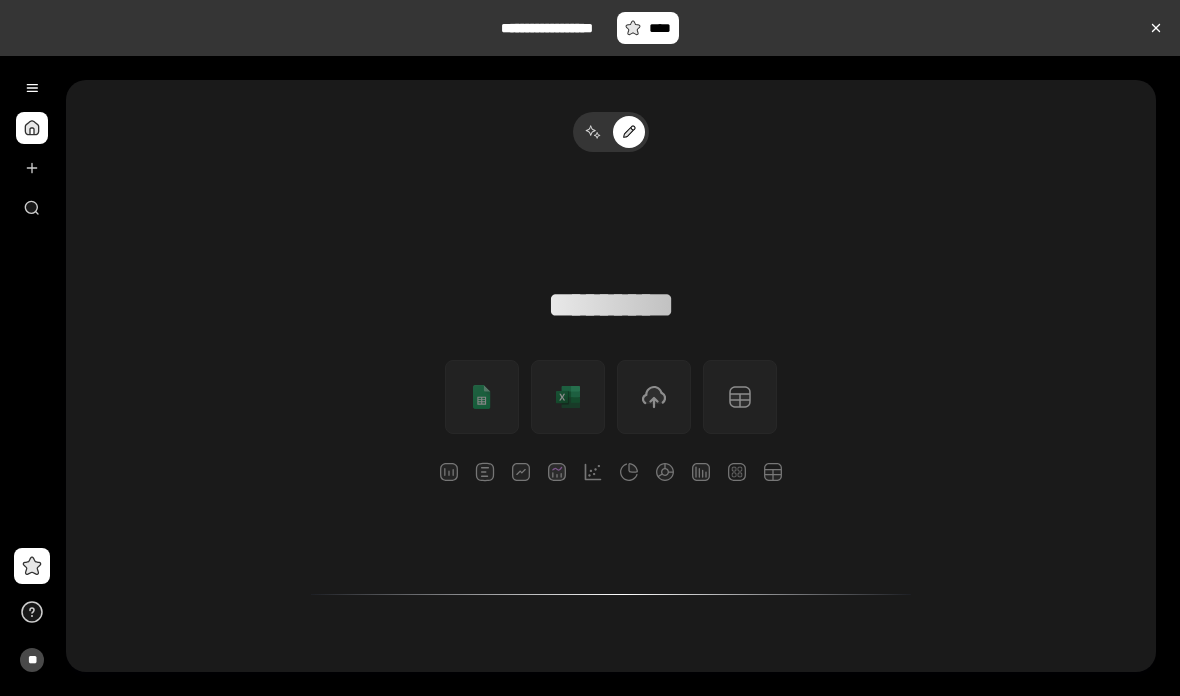 scroll, scrollTop: 0, scrollLeft: 0, axis: both 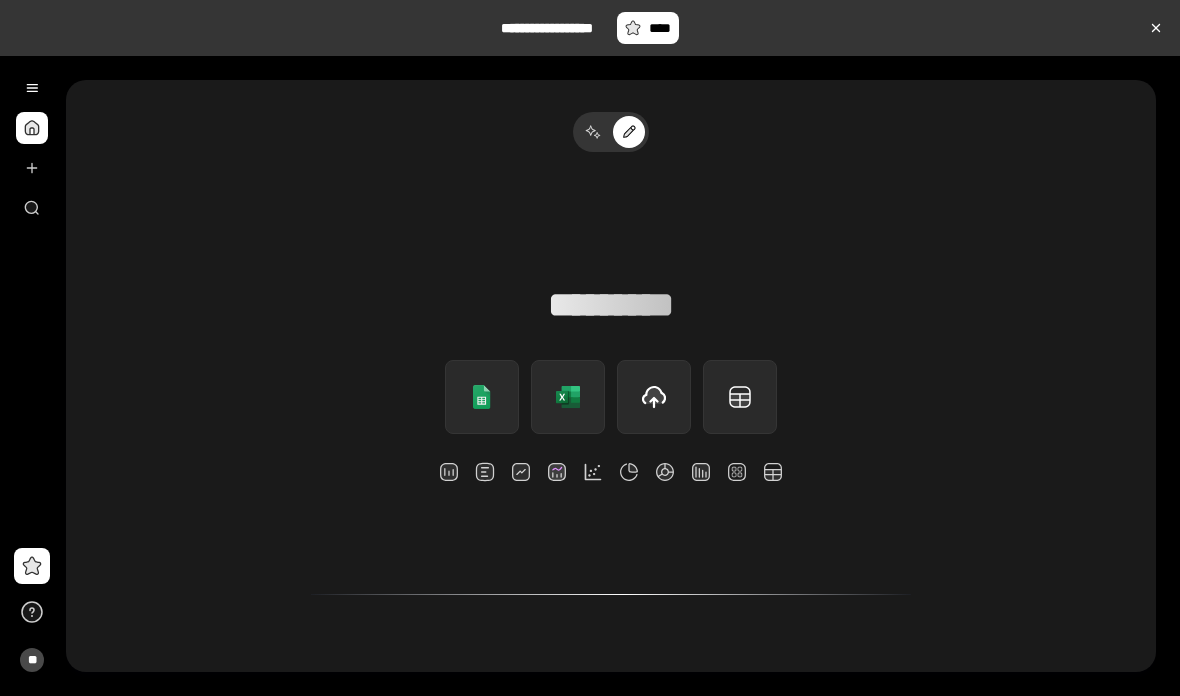 click at bounding box center (32, 88) 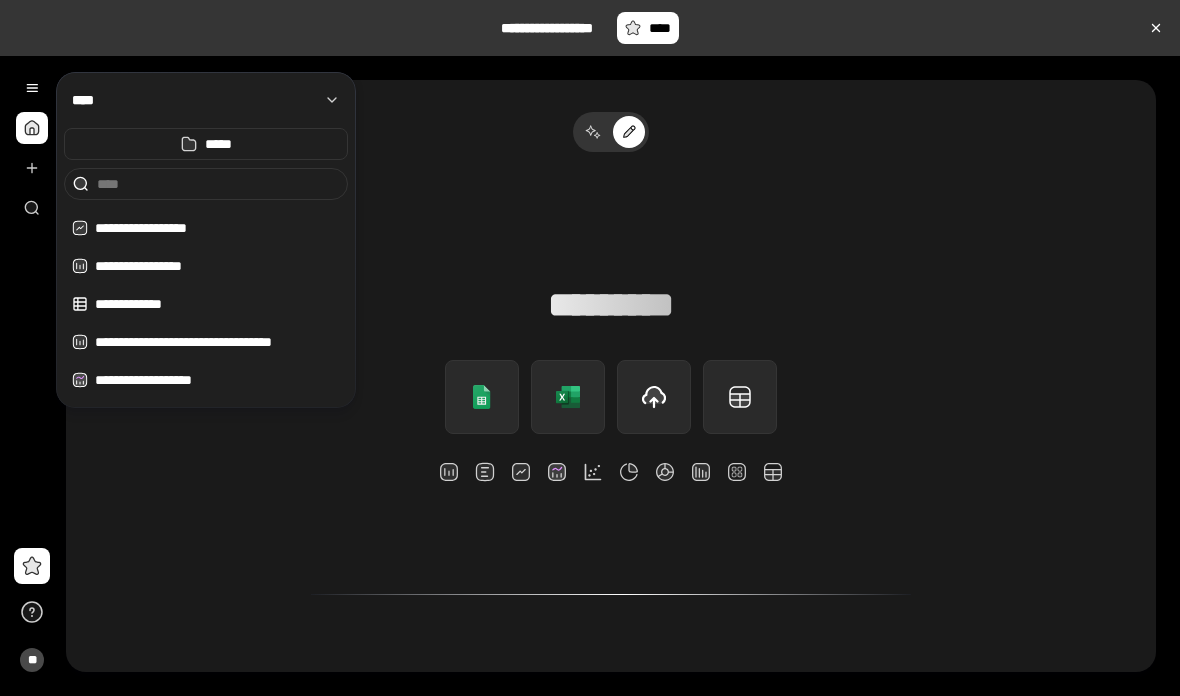 click at bounding box center (32, 88) 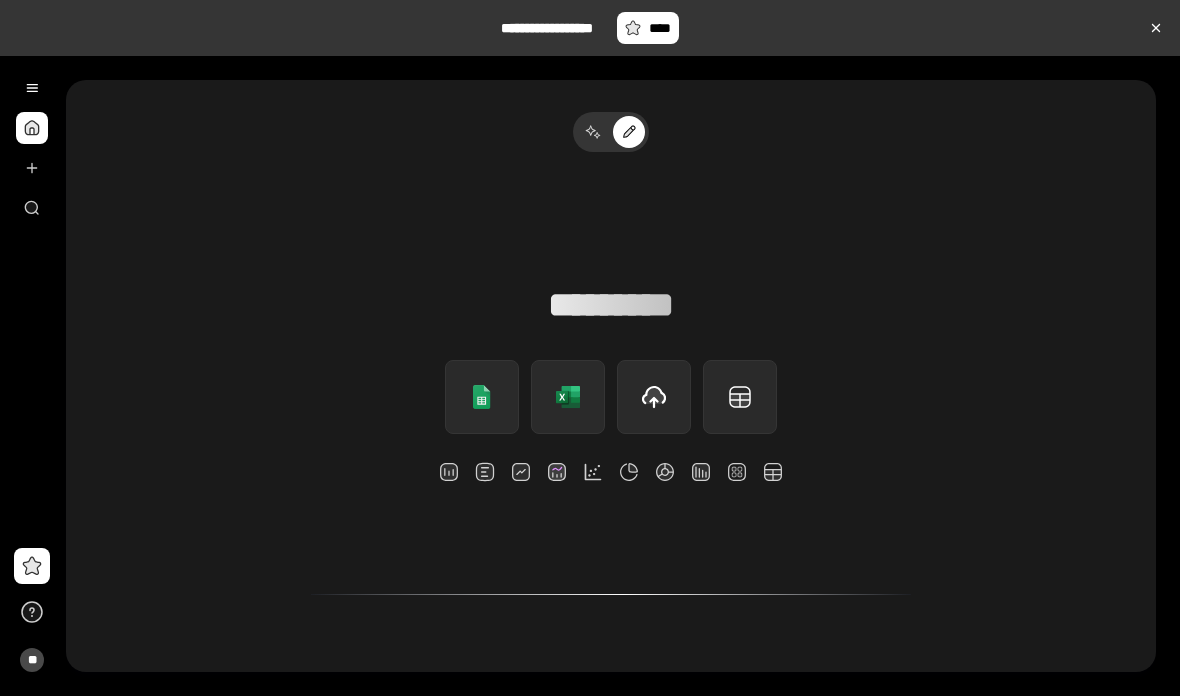 click at bounding box center [32, 168] 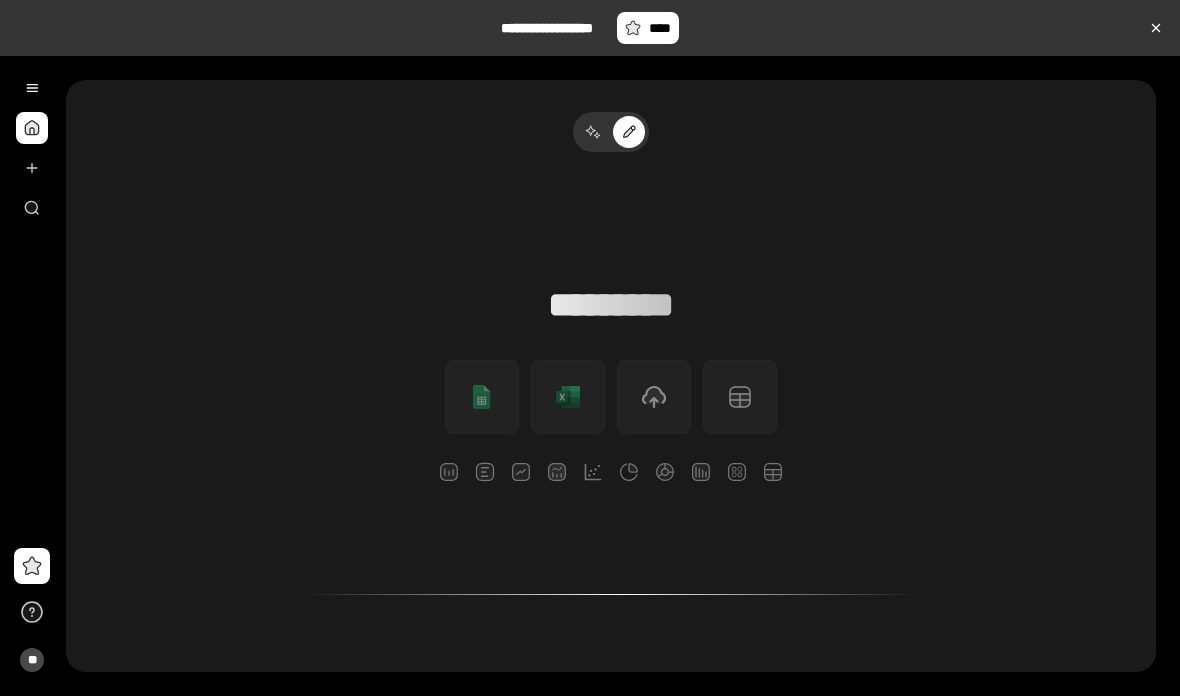 click at bounding box center [32, 168] 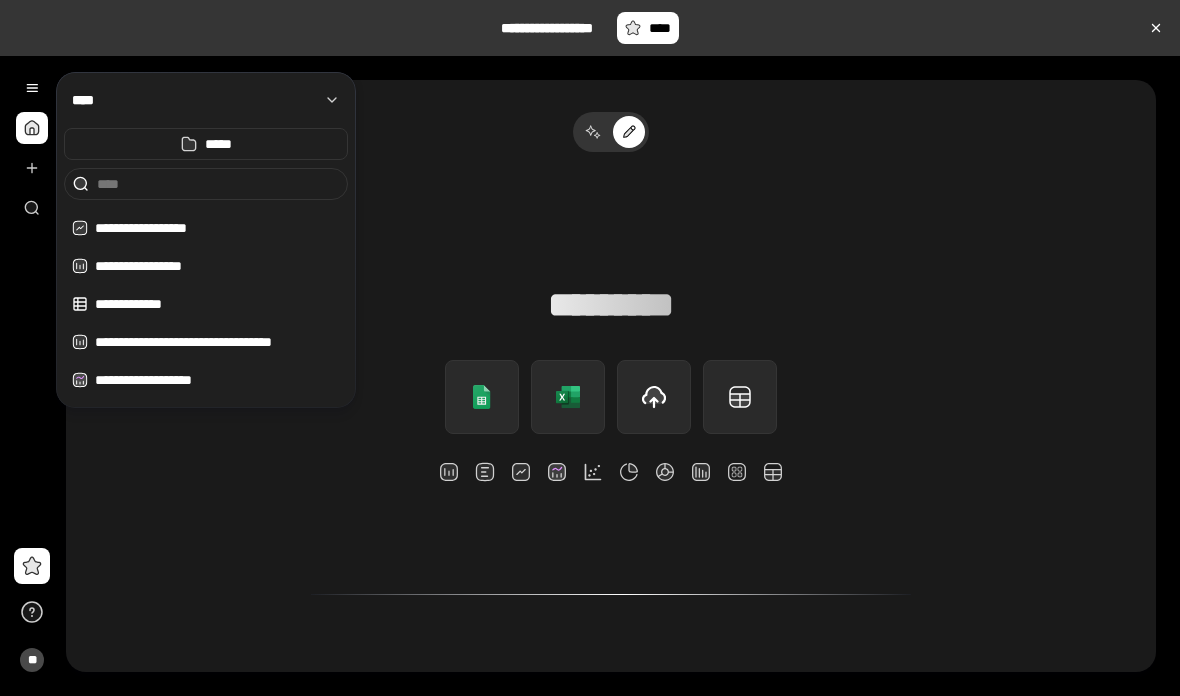 click on "*****" at bounding box center [206, 144] 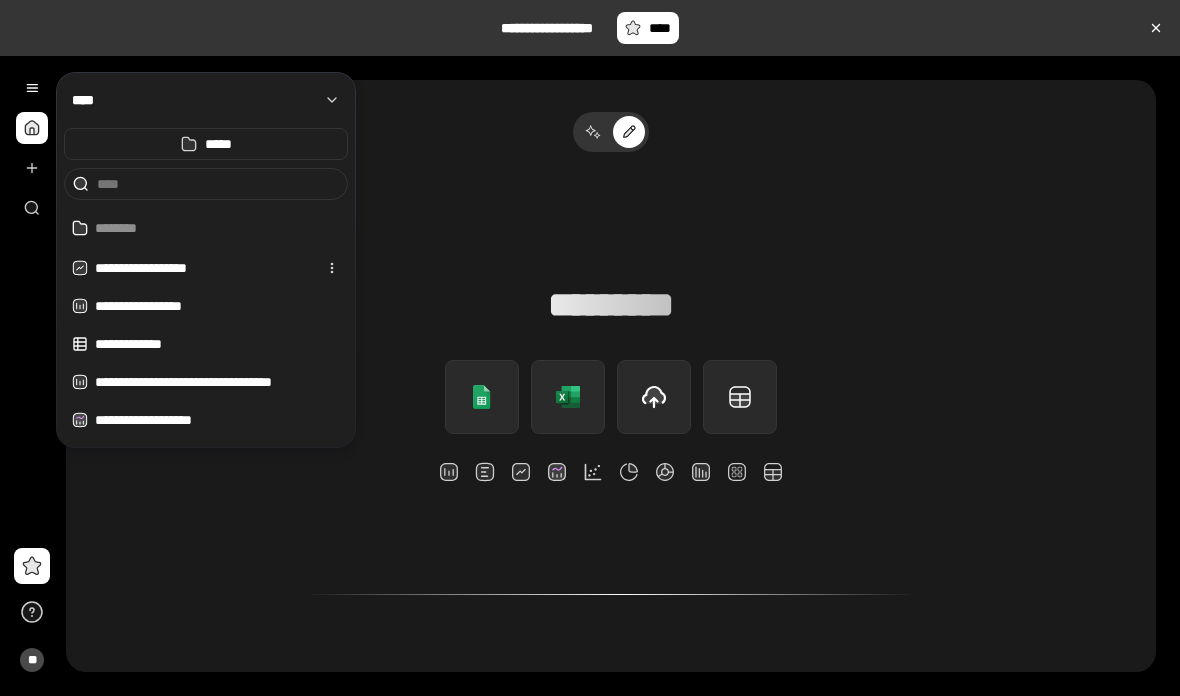 click on "**********" at bounding box center (202, 268) 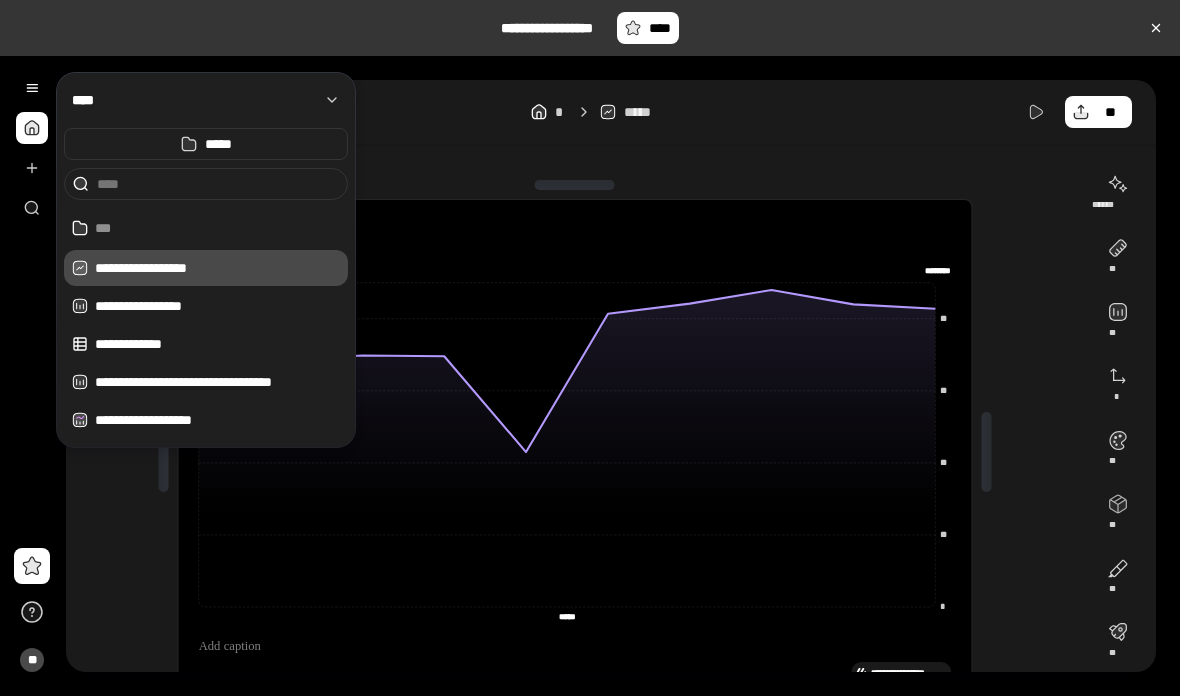 click on "**" at bounding box center (32, 376) 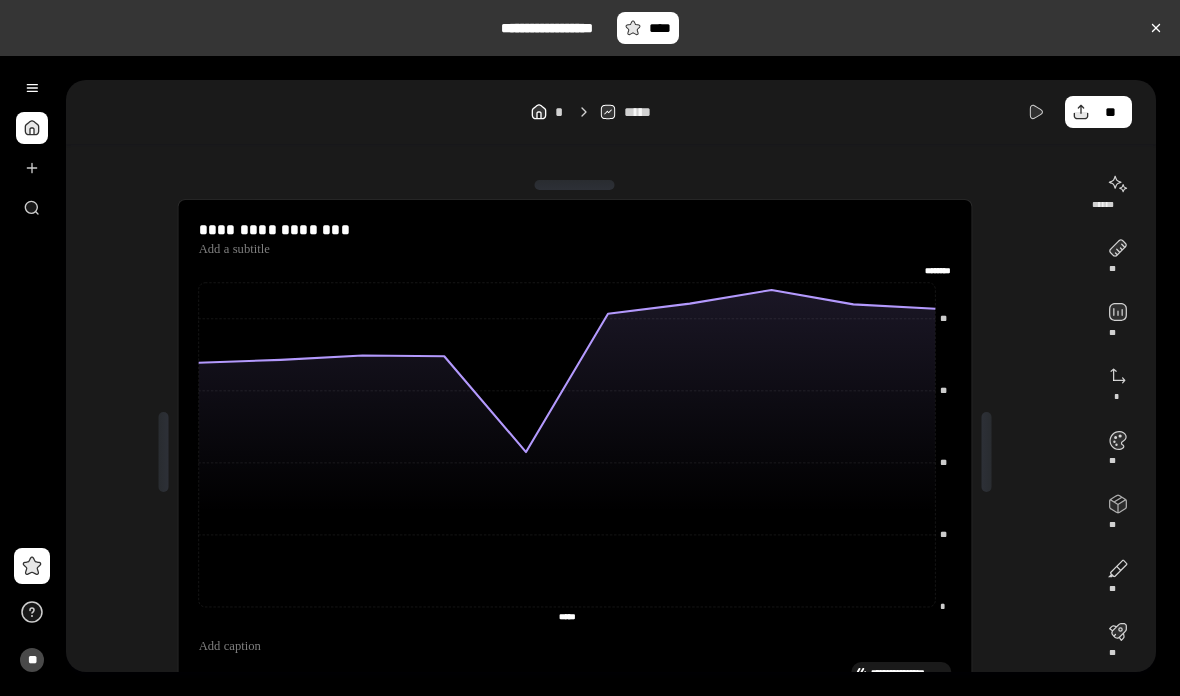 click on "**" at bounding box center [32, 376] 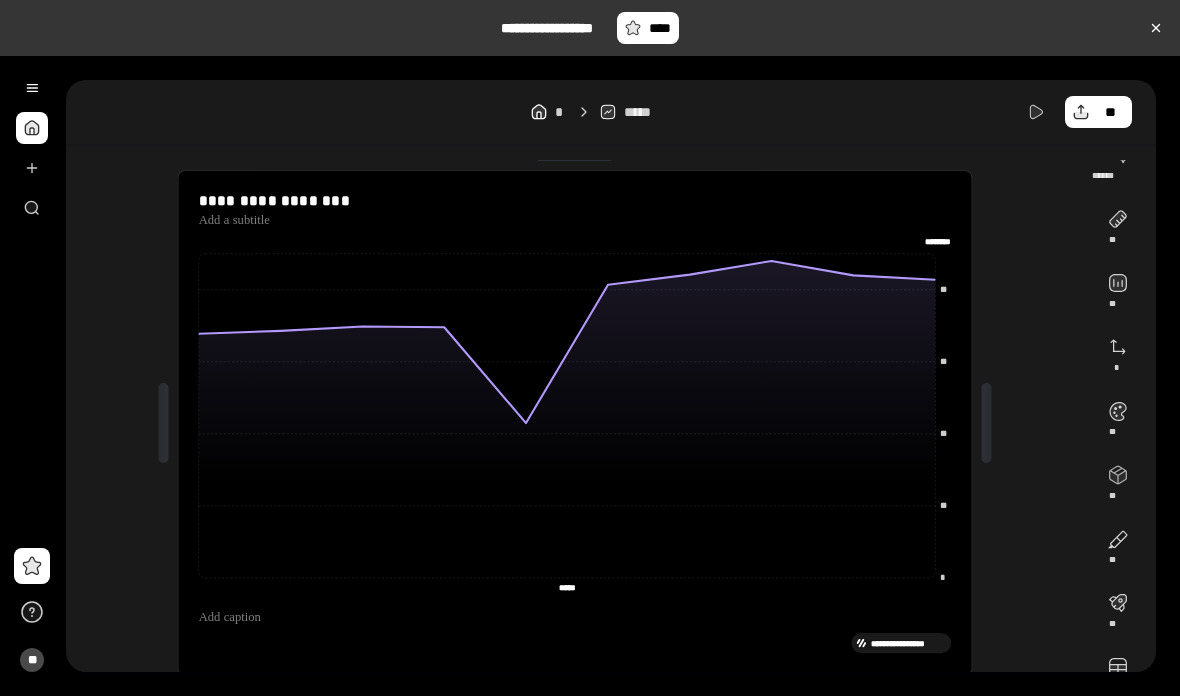 scroll, scrollTop: 0, scrollLeft: 0, axis: both 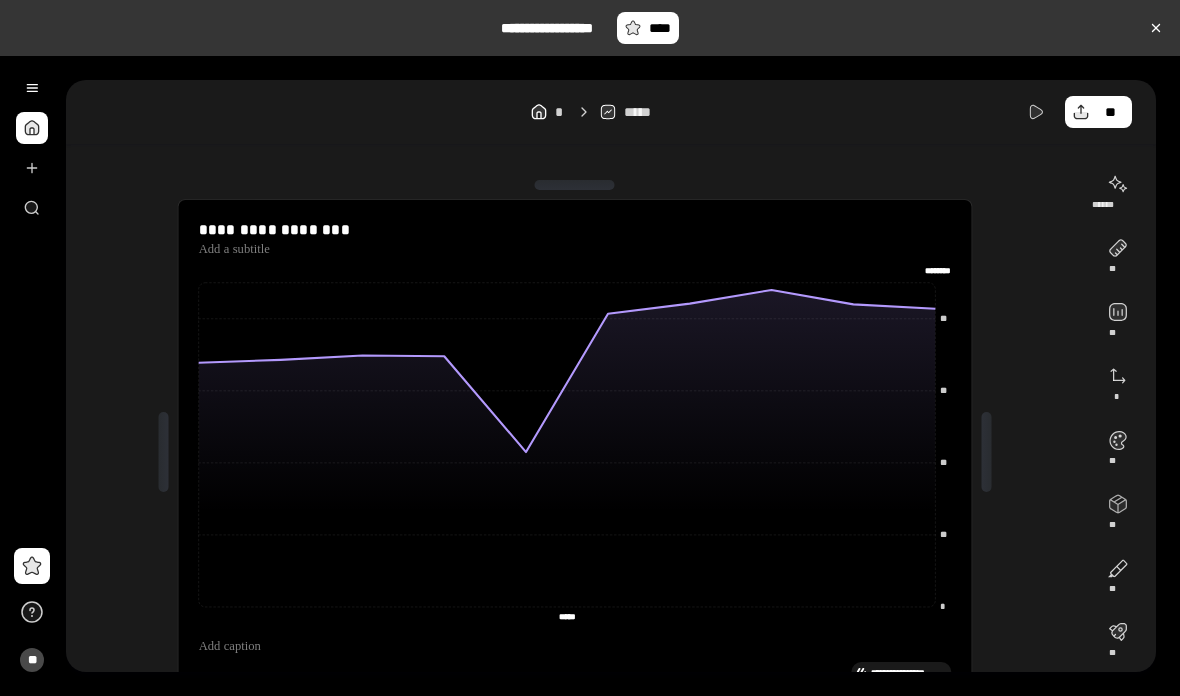 click at bounding box center [32, 168] 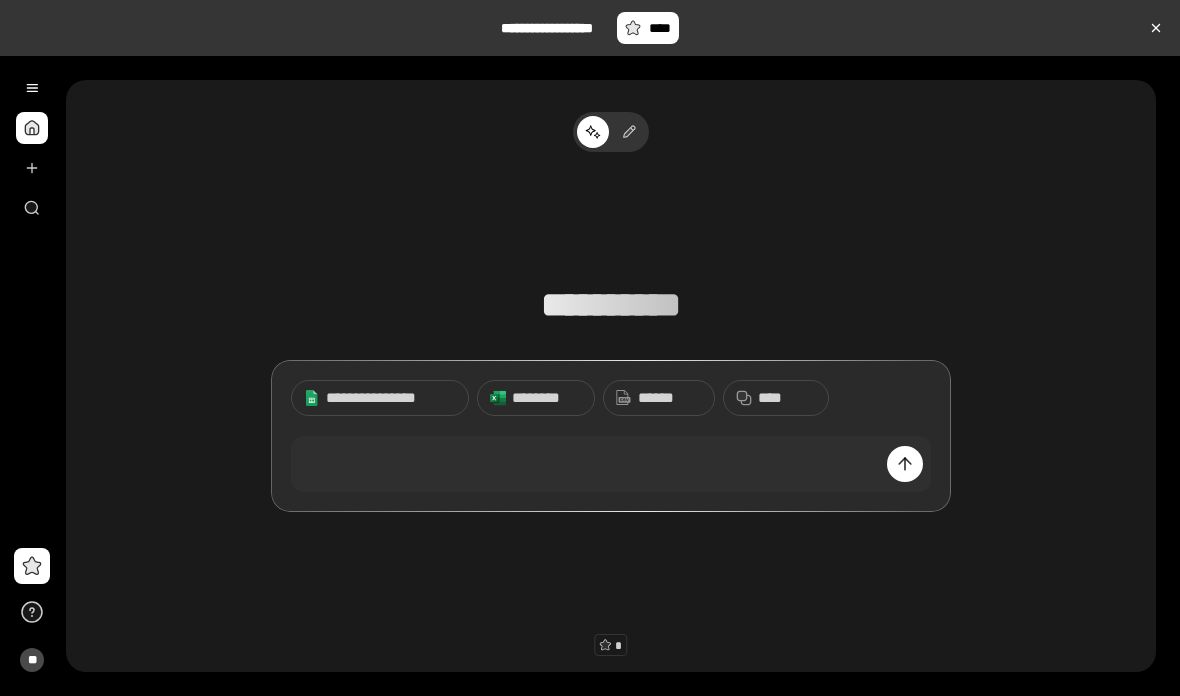 click at bounding box center (32, 88) 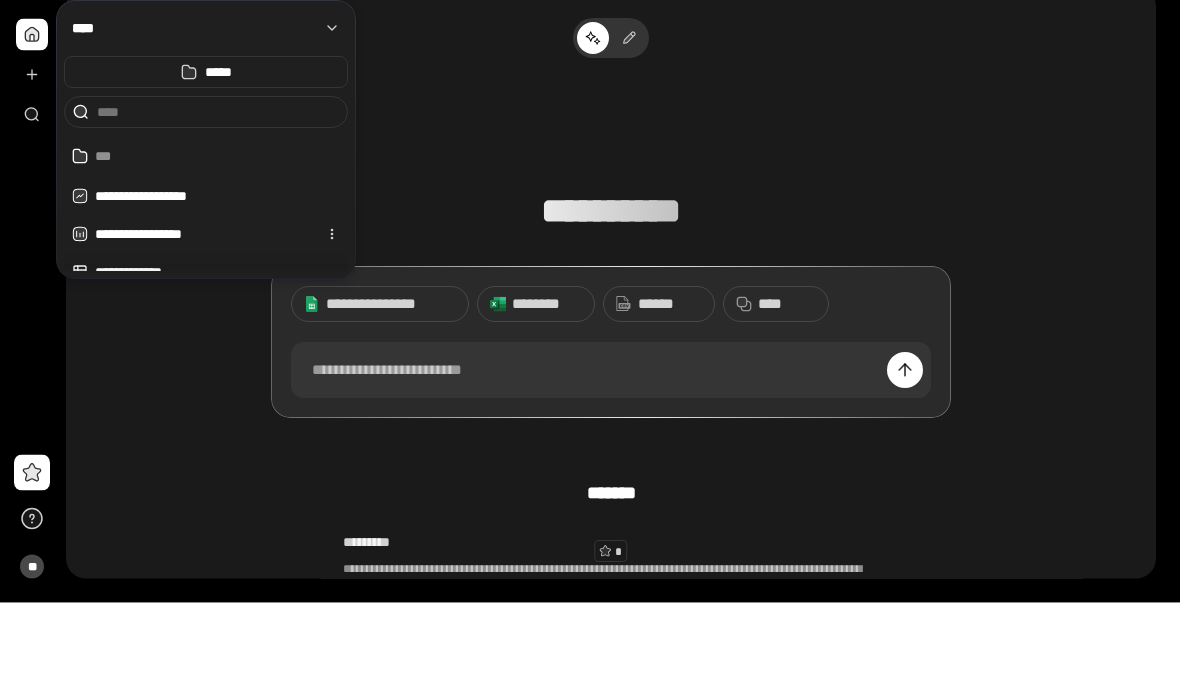 click on "**********" at bounding box center [202, 328] 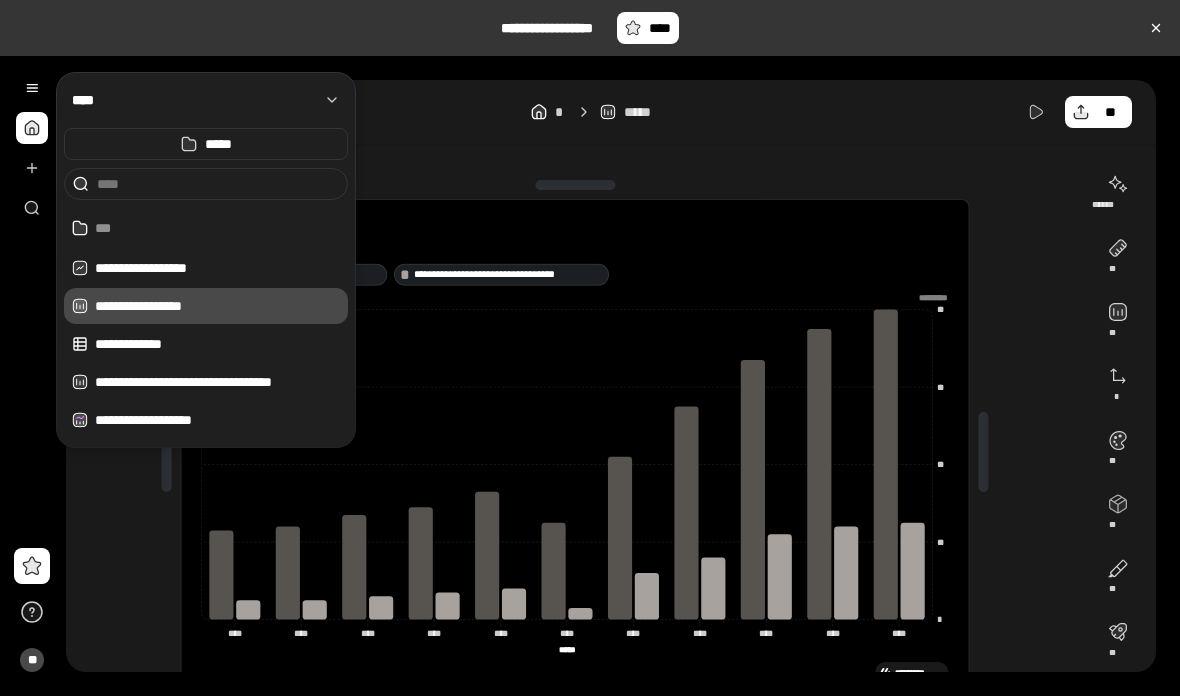 click on "**********" at bounding box center [575, 452] 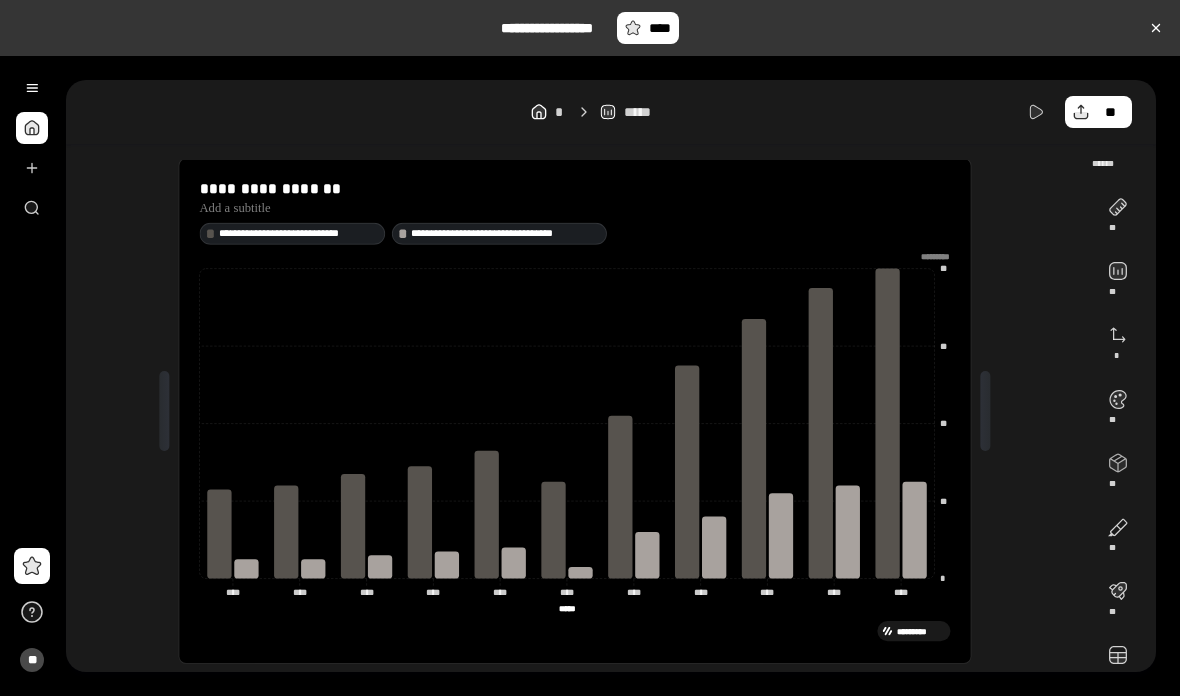 scroll, scrollTop: 0, scrollLeft: 0, axis: both 